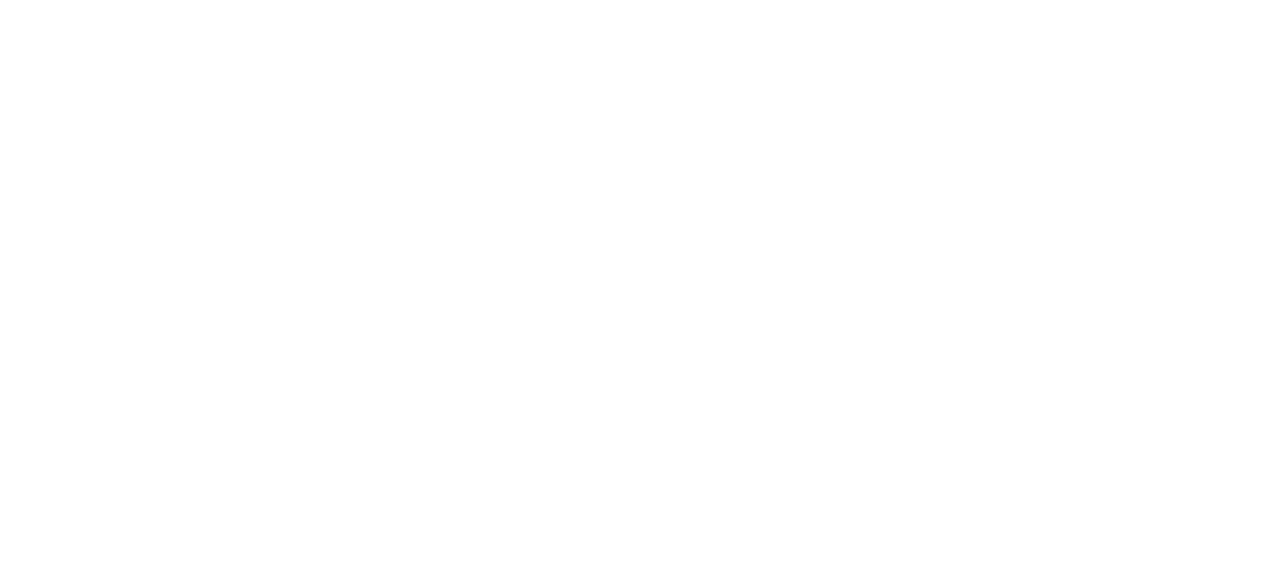 scroll, scrollTop: 0, scrollLeft: 0, axis: both 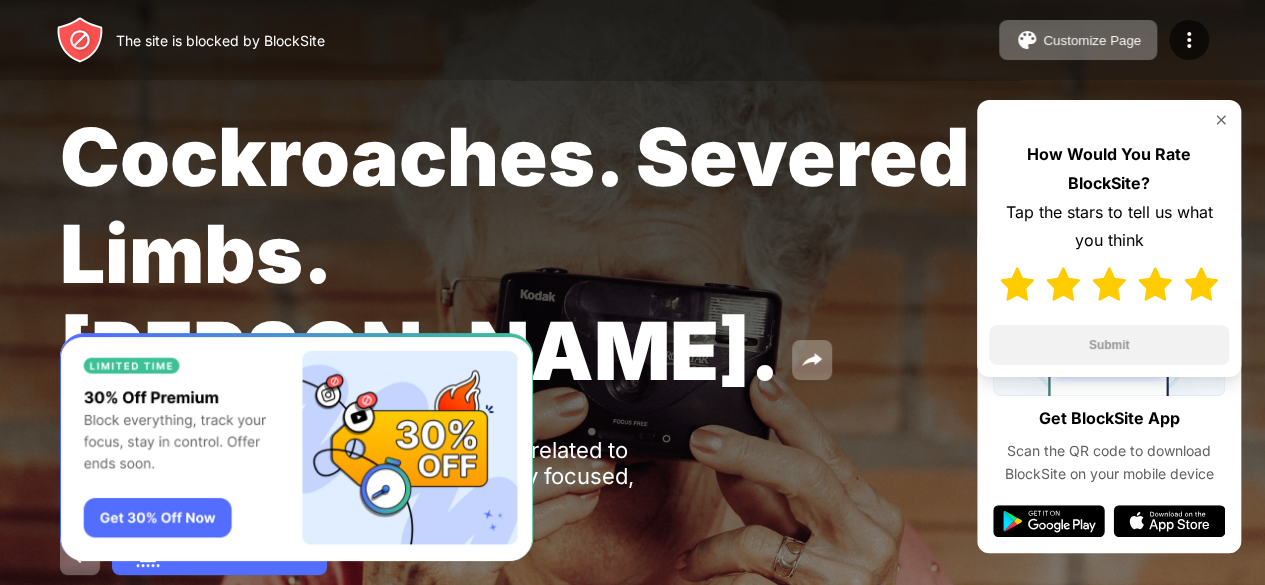 click at bounding box center [1201, 284] 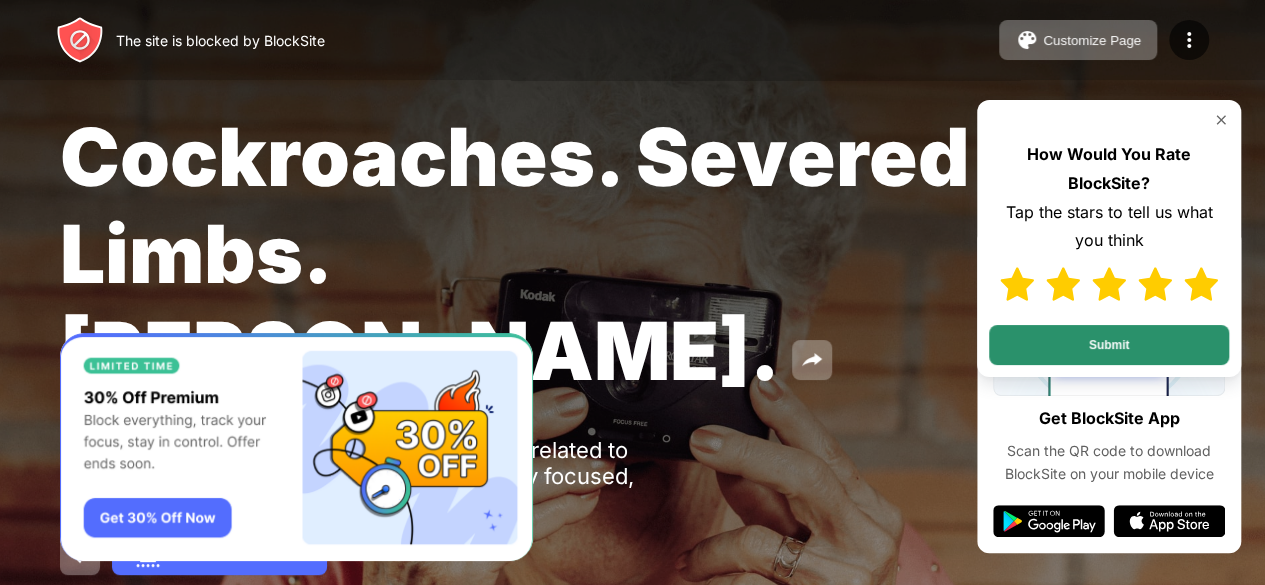 click on "Submit" at bounding box center [1109, 345] 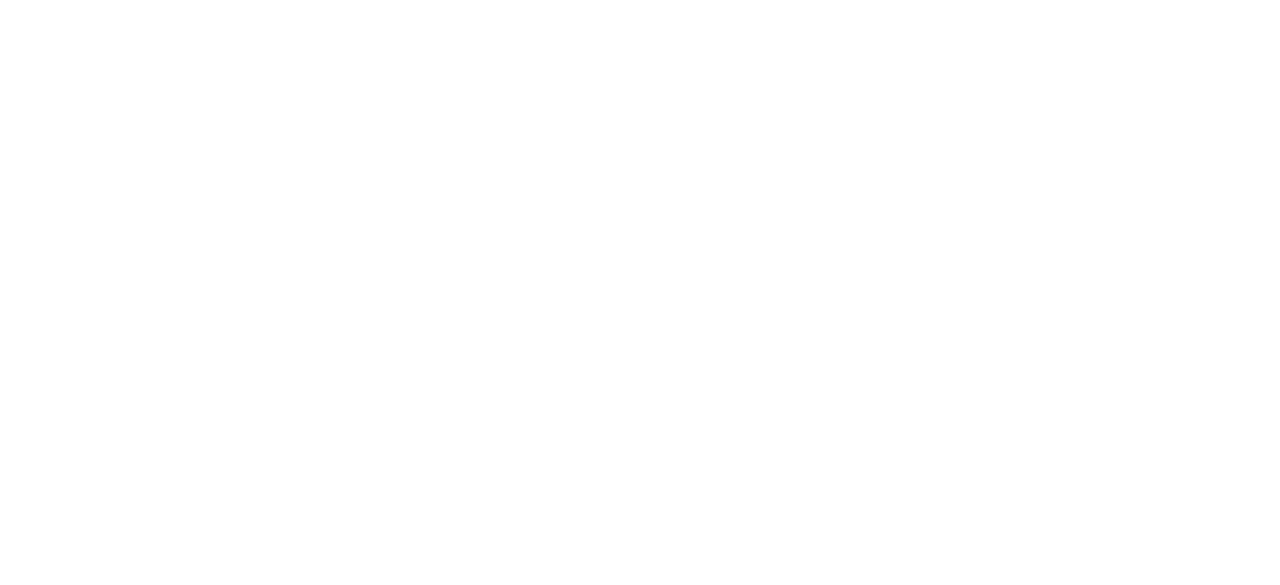 scroll, scrollTop: 0, scrollLeft: 0, axis: both 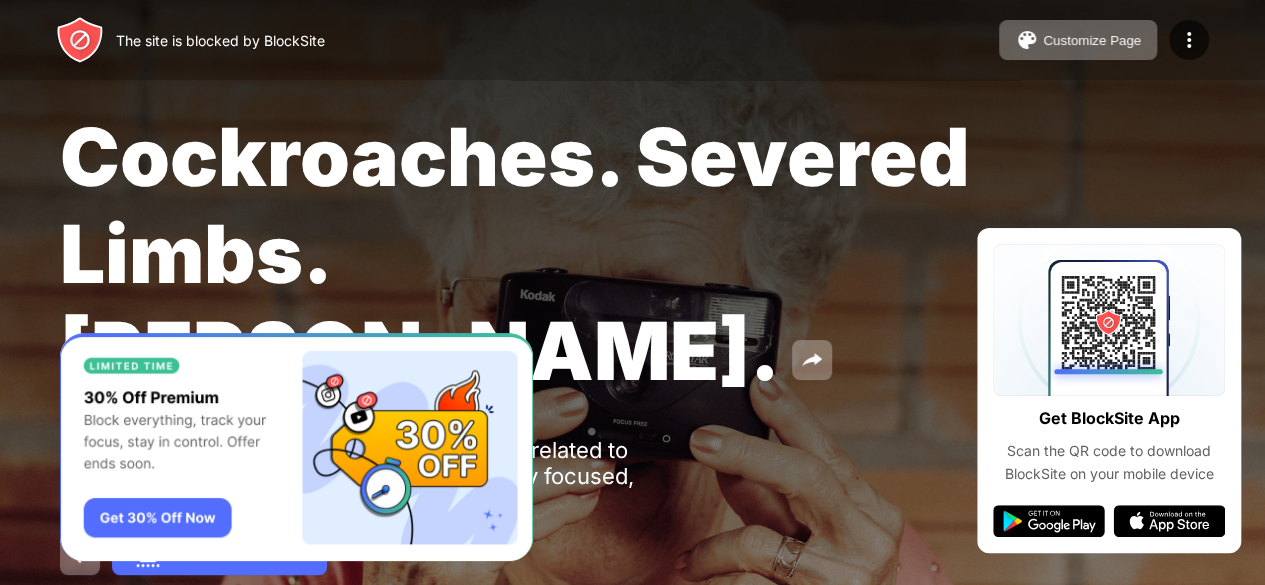 click on "Cockroaches. Severed Limbs. John Goodman. Oops! www.xvideos.com is unavailable as it is related to adult which is a category you've blocked. Stay focused, you’ve got this. Password Protection" at bounding box center [632, 341] 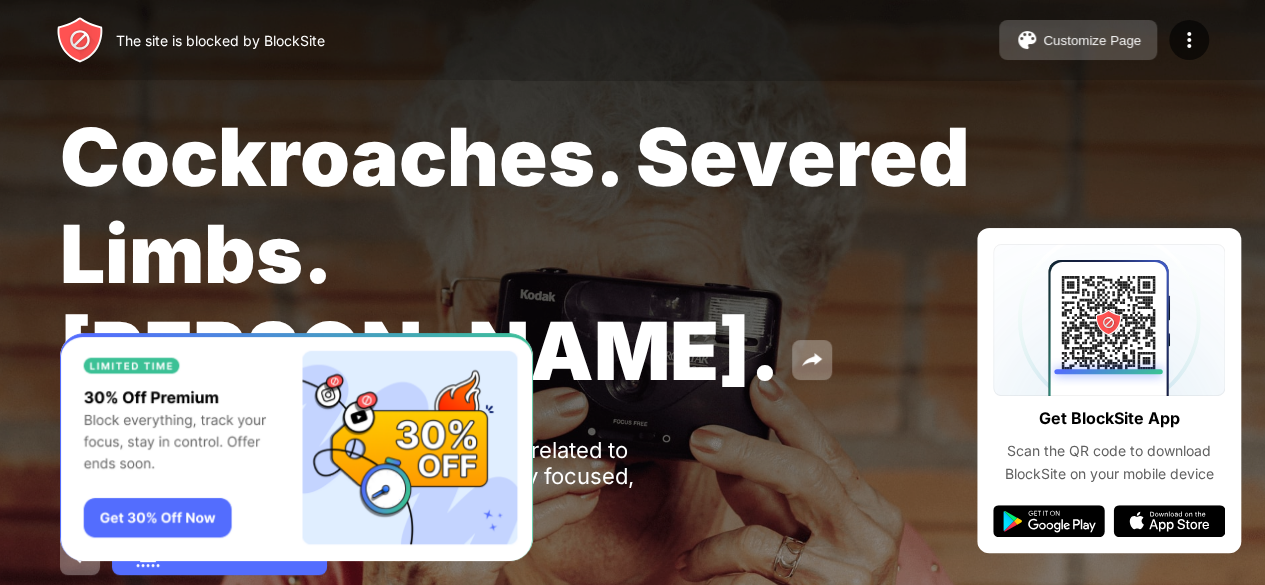 click on "Customize Page" at bounding box center [1092, 40] 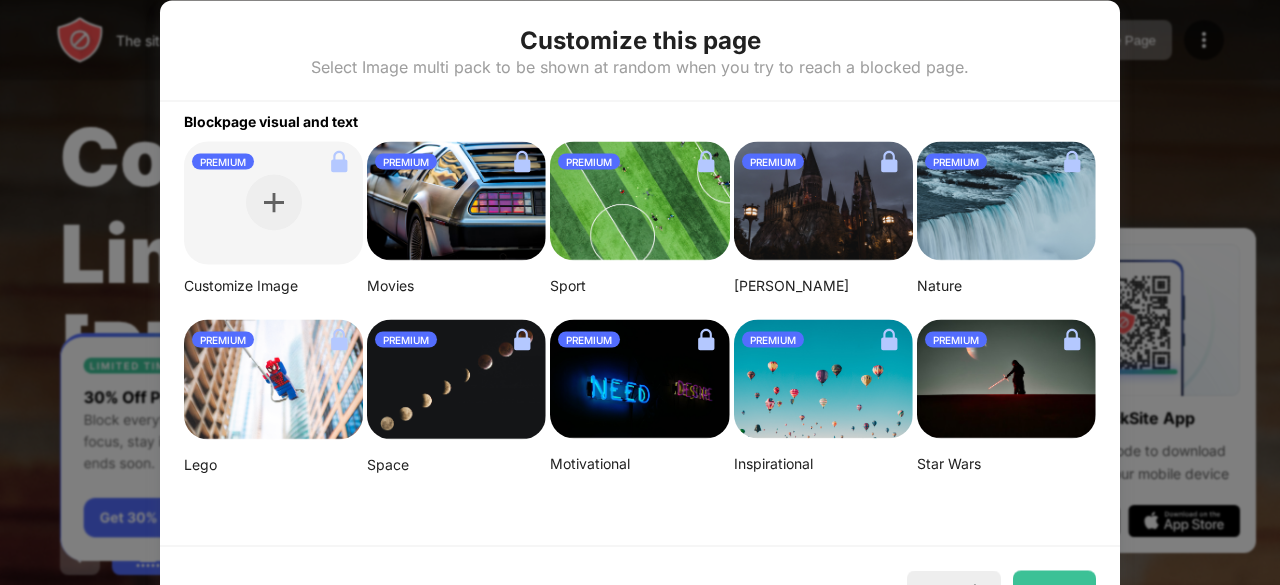 click at bounding box center [823, 379] 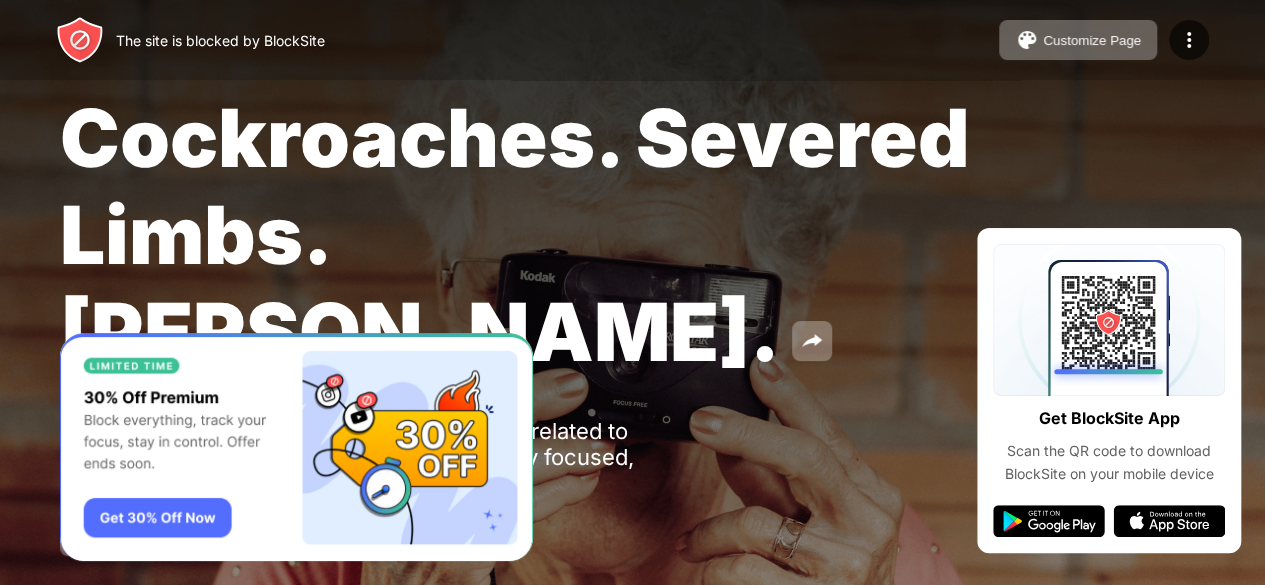 scroll, scrollTop: 98, scrollLeft: 0, axis: vertical 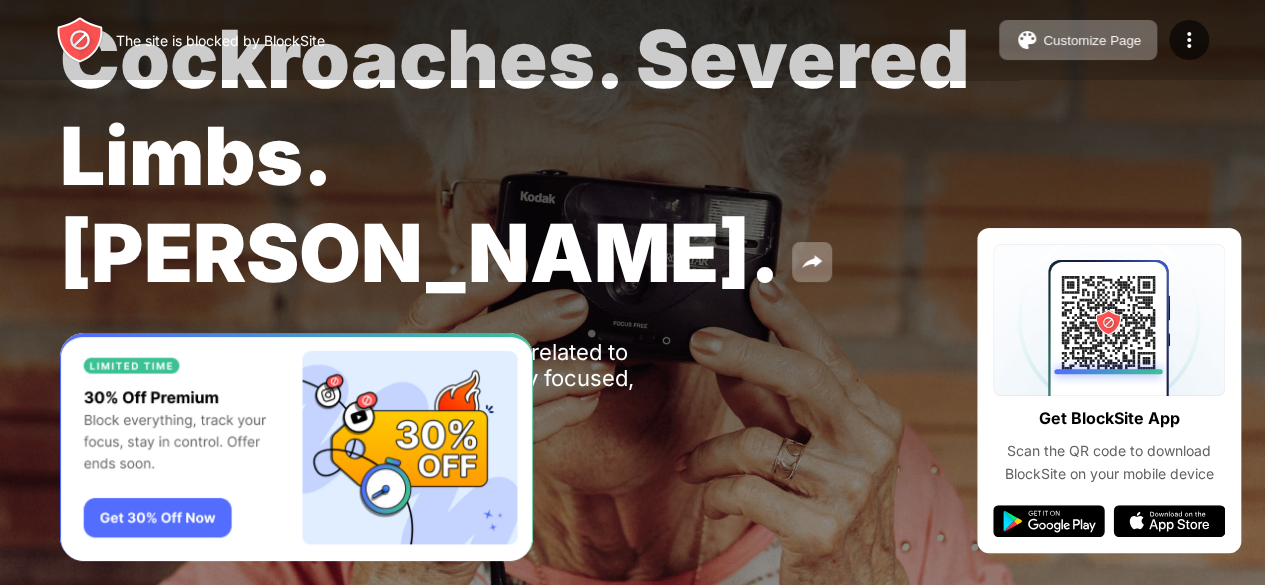 click on "Cockroaches. Severed Limbs. John Goodman. Oops! www.xvideos.com is unavailable as it is related to adult which is a category you've blocked. Stay focused, you’ve got this. Password Protection" at bounding box center [632, 243] 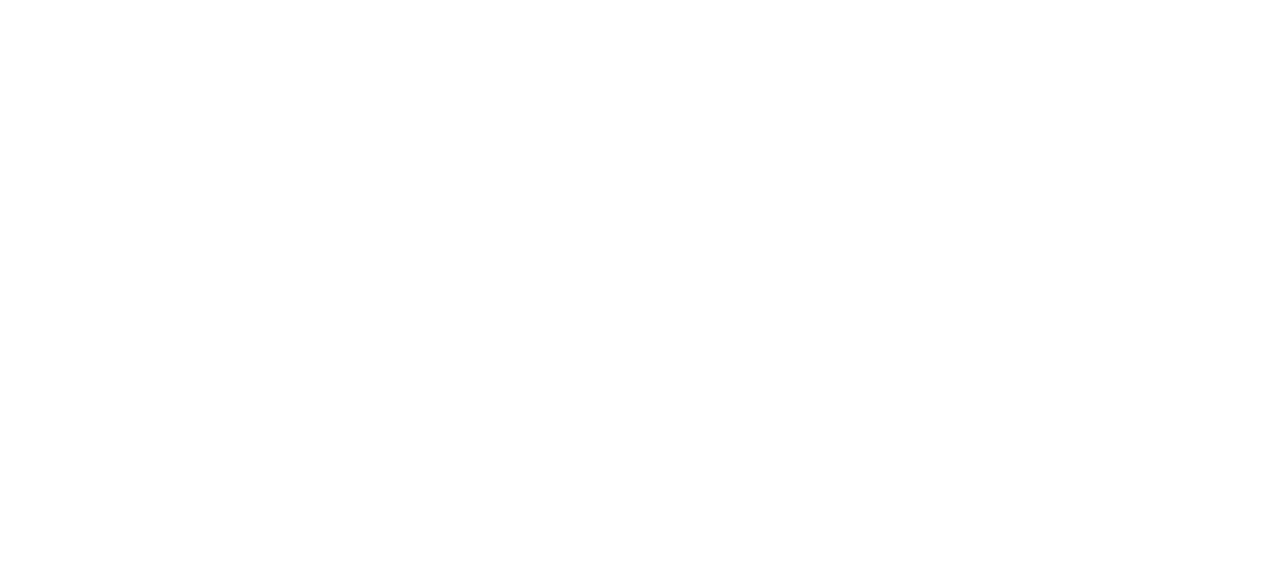 scroll, scrollTop: 0, scrollLeft: 0, axis: both 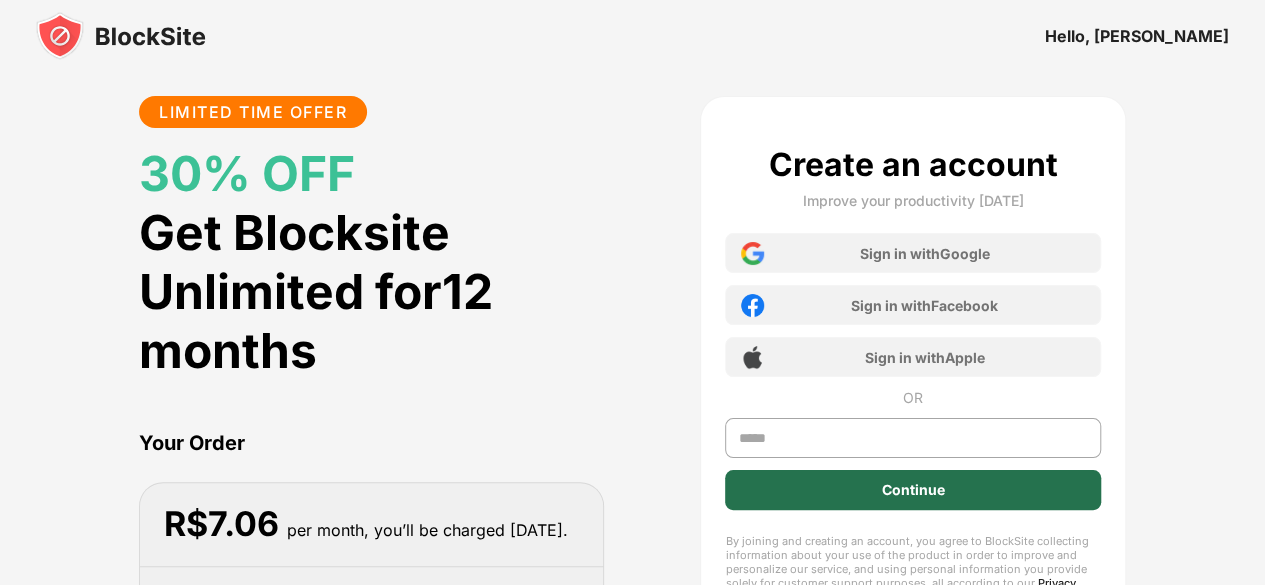 click on "Continue" at bounding box center [912, 490] 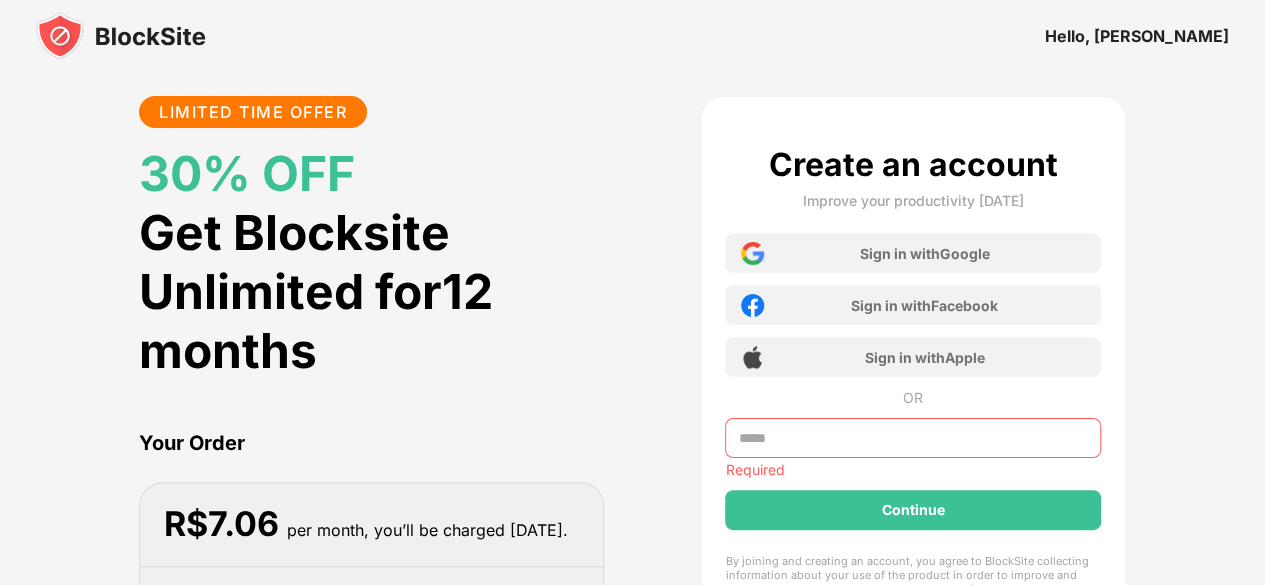 click at bounding box center [912, 438] 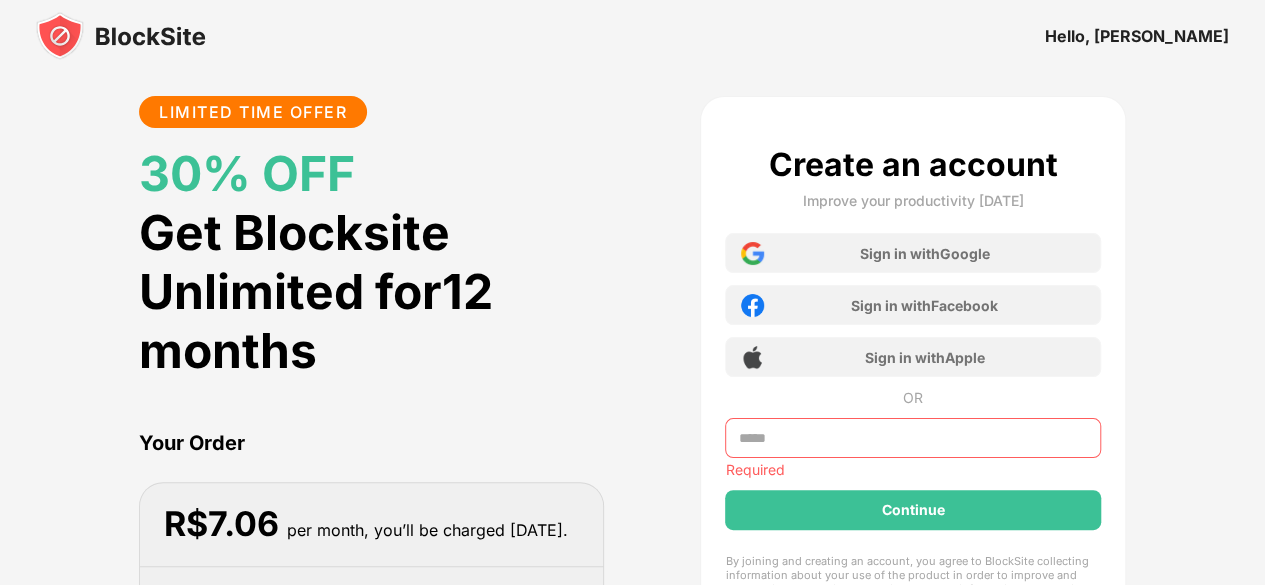 type on "**********" 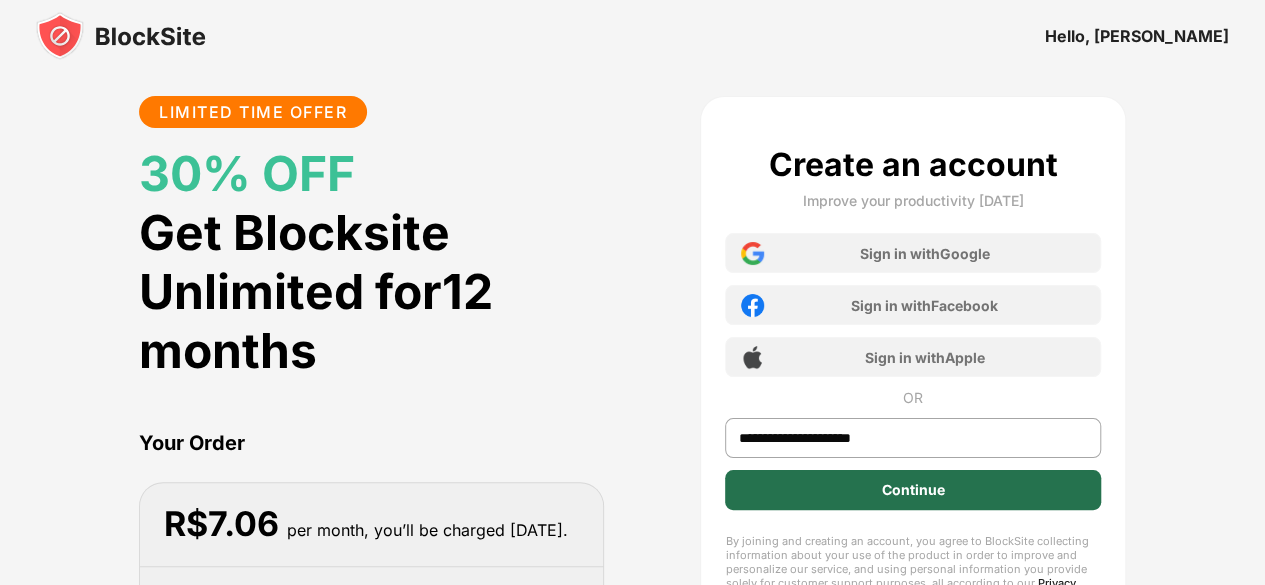 click on "Continue" at bounding box center (912, 490) 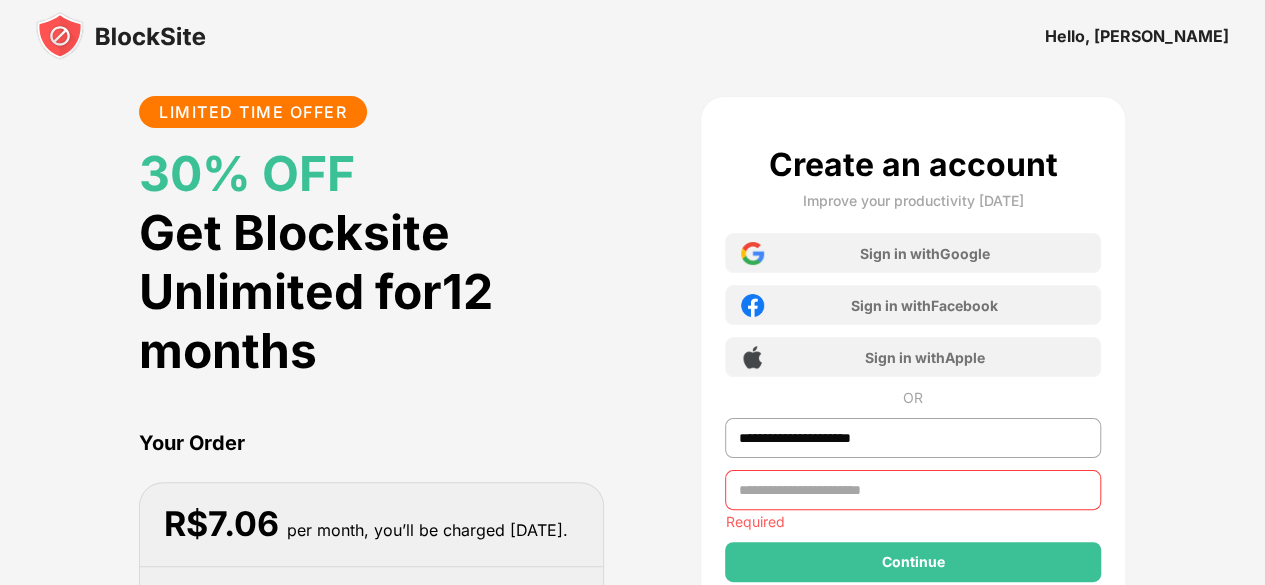 click on "**********" at bounding box center (912, 431) 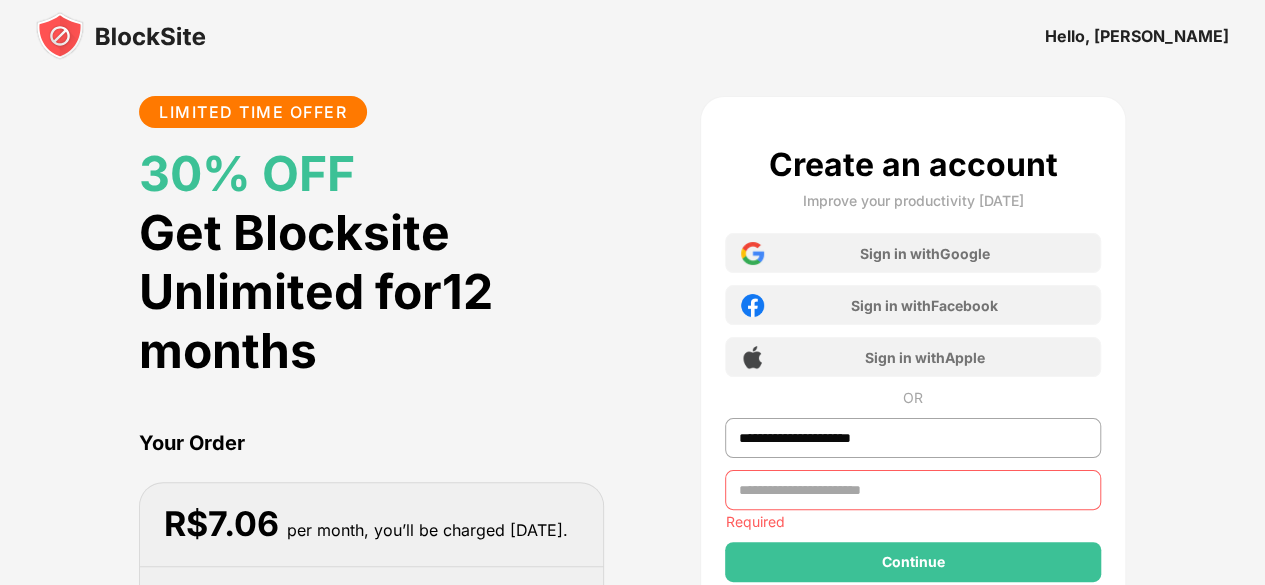 click at bounding box center (912, 490) 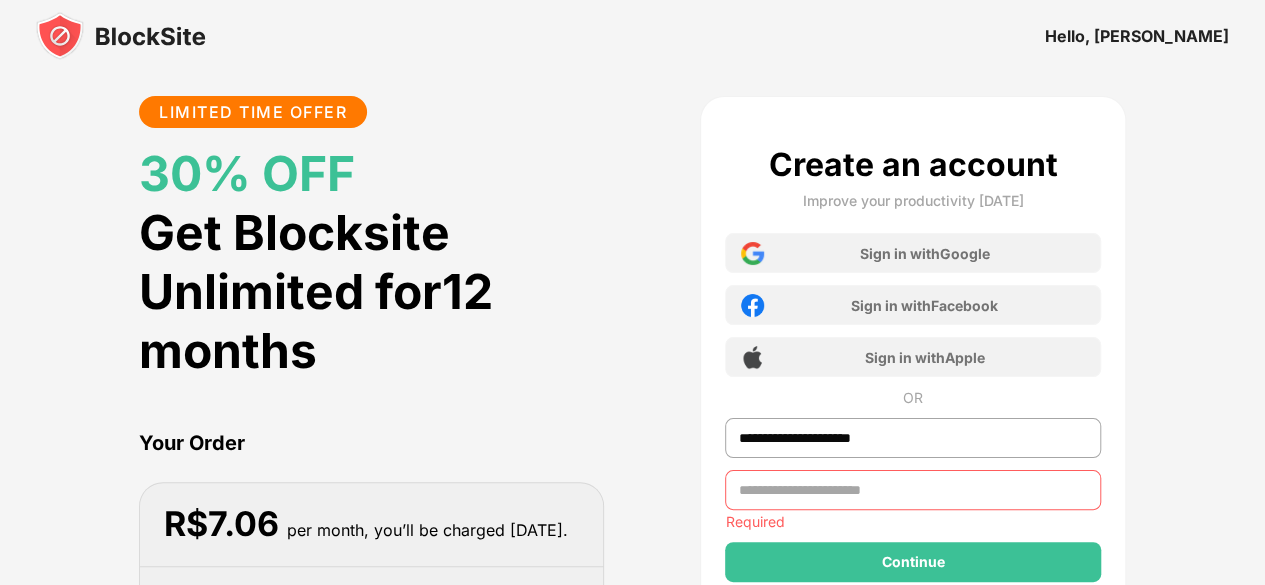 type on "*" 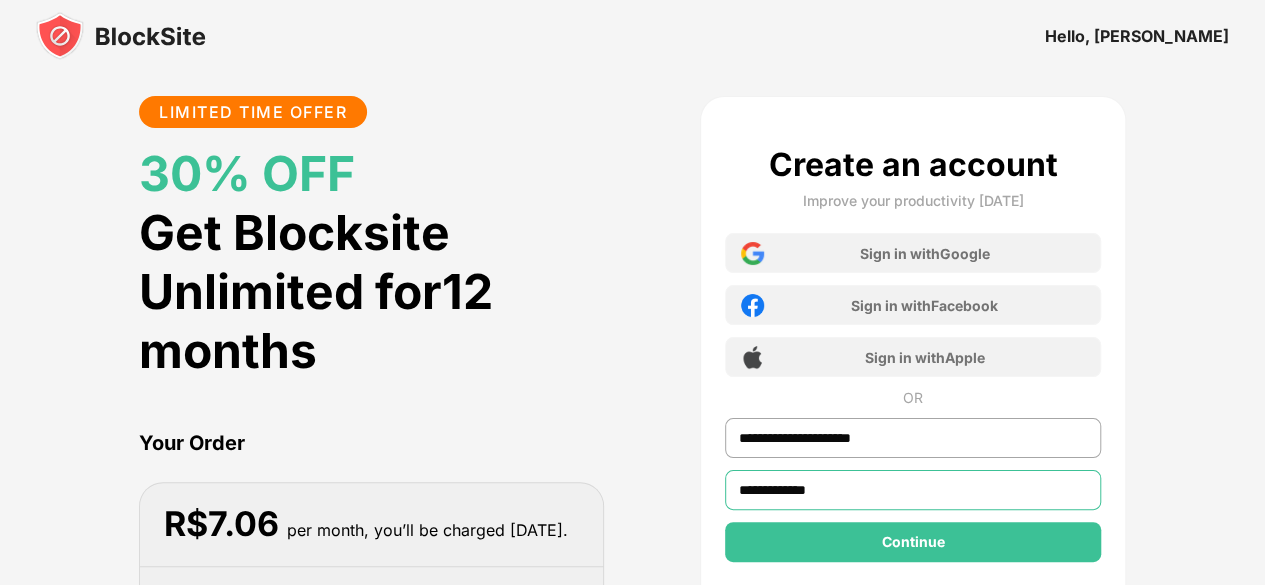 type on "**********" 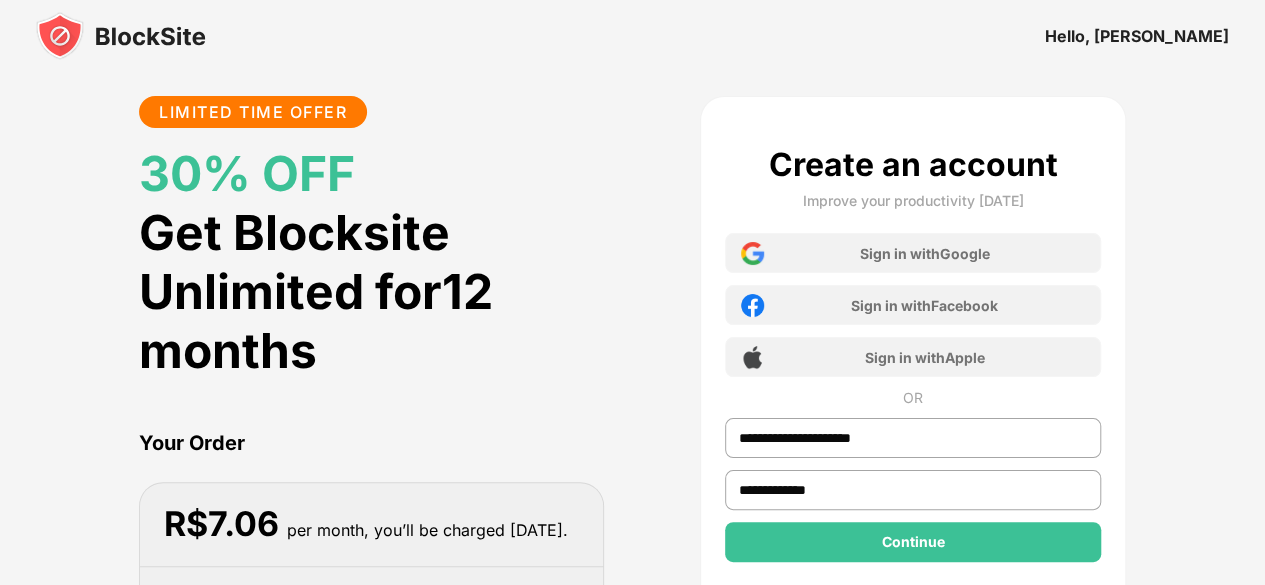 drag, startPoint x: 778, startPoint y: 622, endPoint x: 790, endPoint y: 632, distance: 15.6205 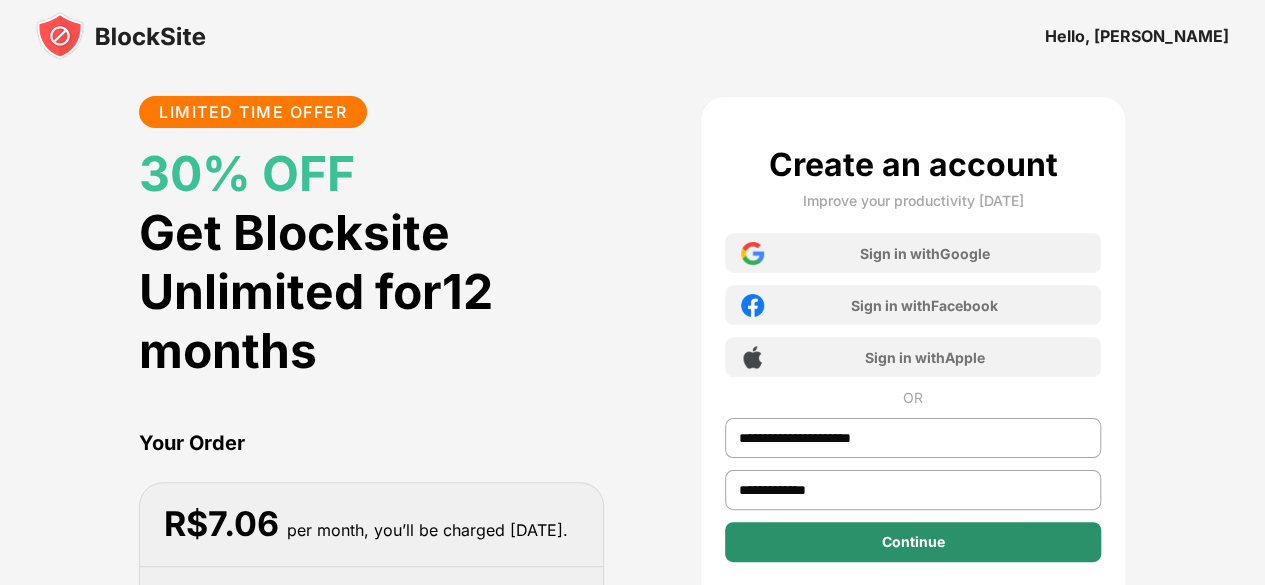 click on "Continue" at bounding box center (912, 542) 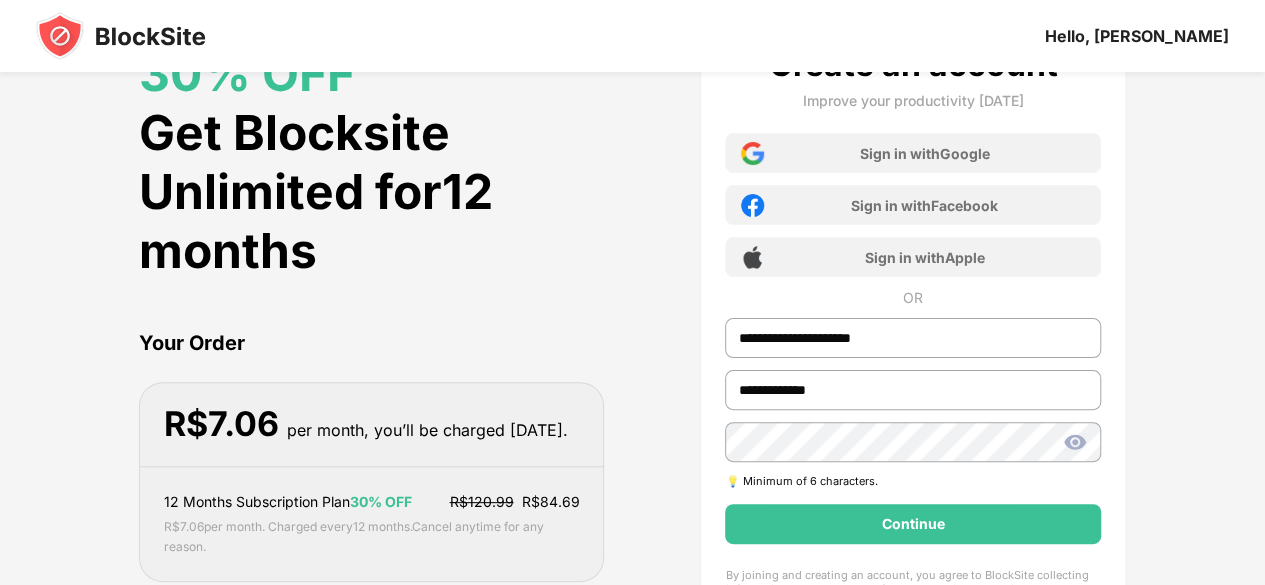 scroll, scrollTop: 200, scrollLeft: 0, axis: vertical 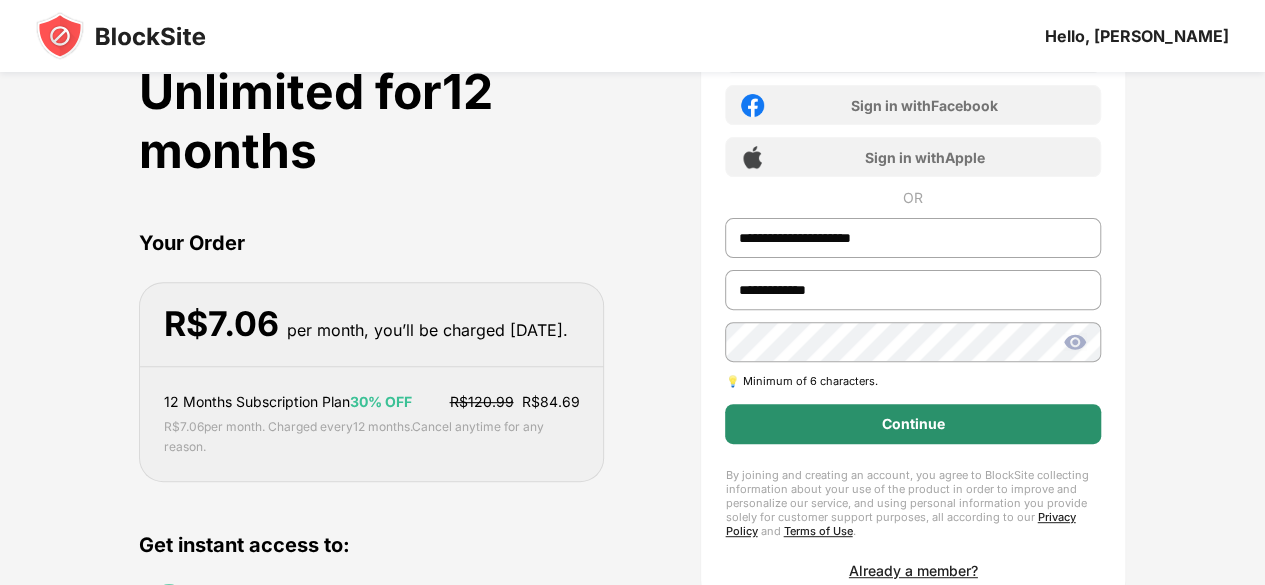 click on "**********" at bounding box center [912, 262] 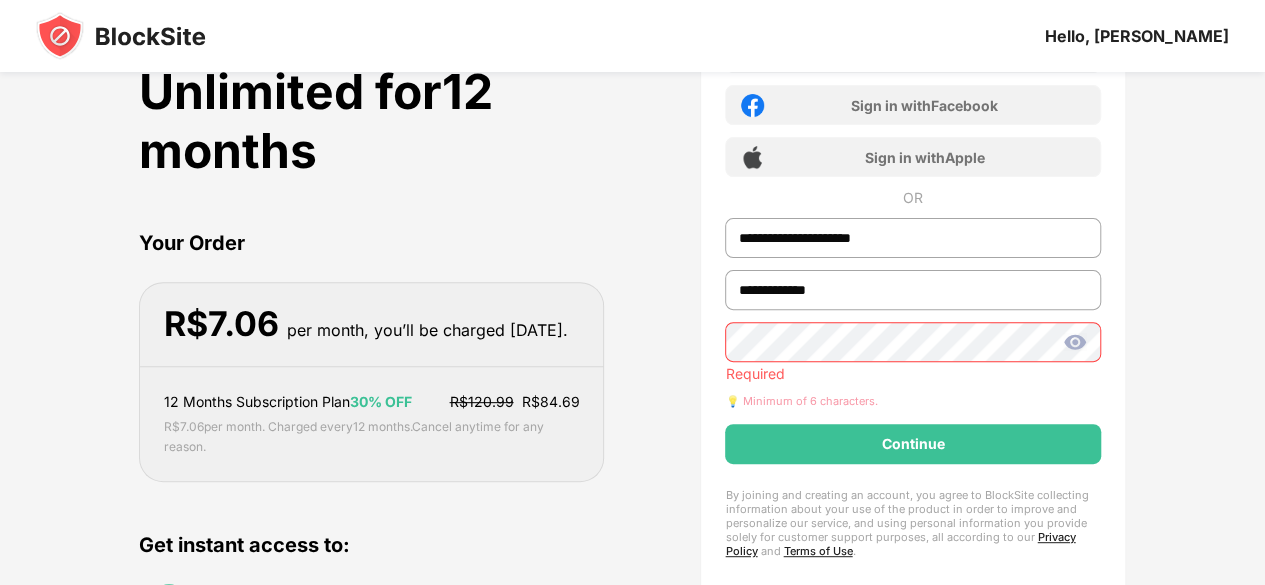 click on "**********" at bounding box center [632, 362] 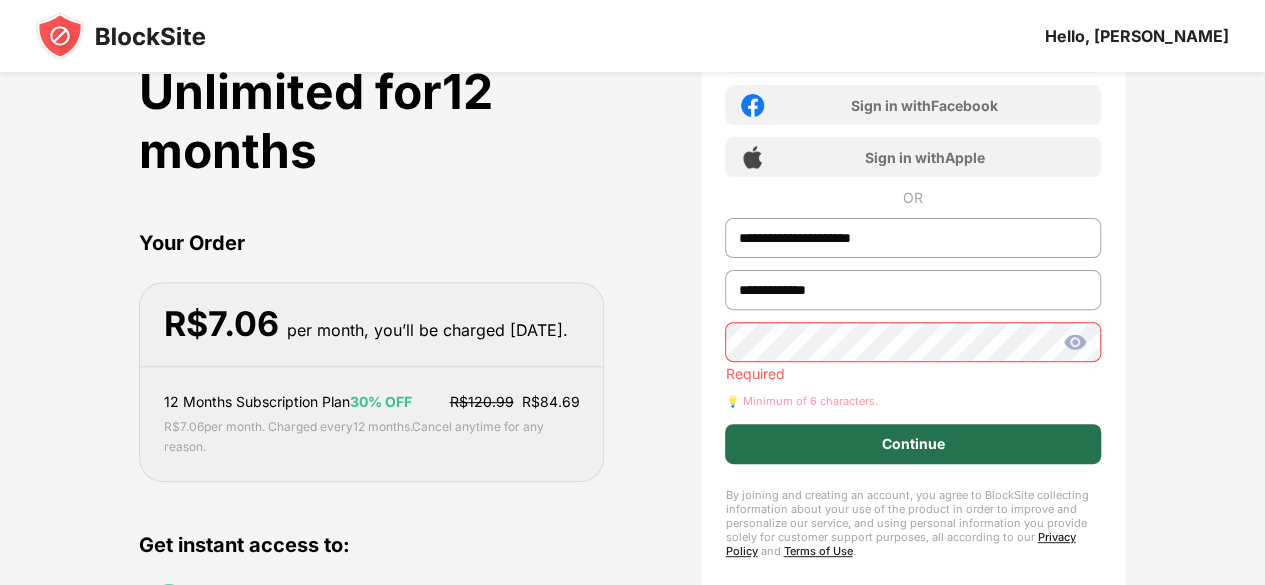 click on "Continue" at bounding box center [912, 444] 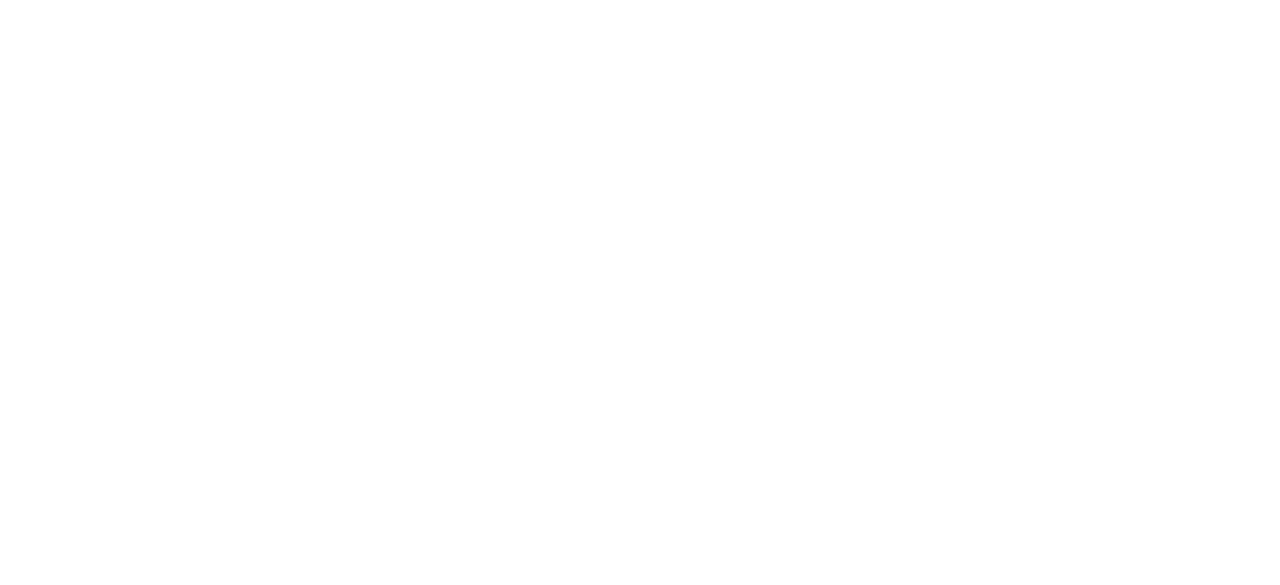 scroll, scrollTop: 0, scrollLeft: 0, axis: both 